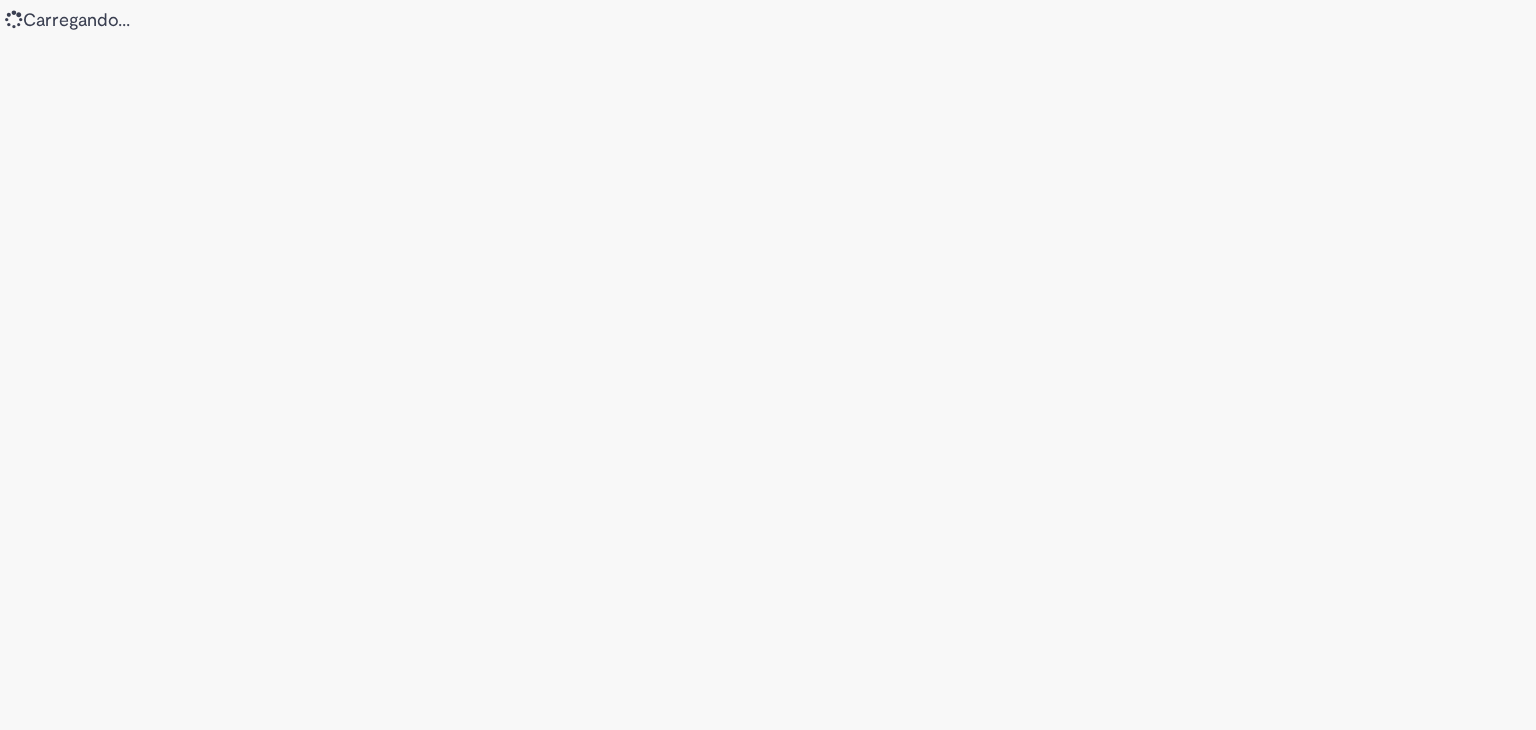 scroll, scrollTop: 0, scrollLeft: 0, axis: both 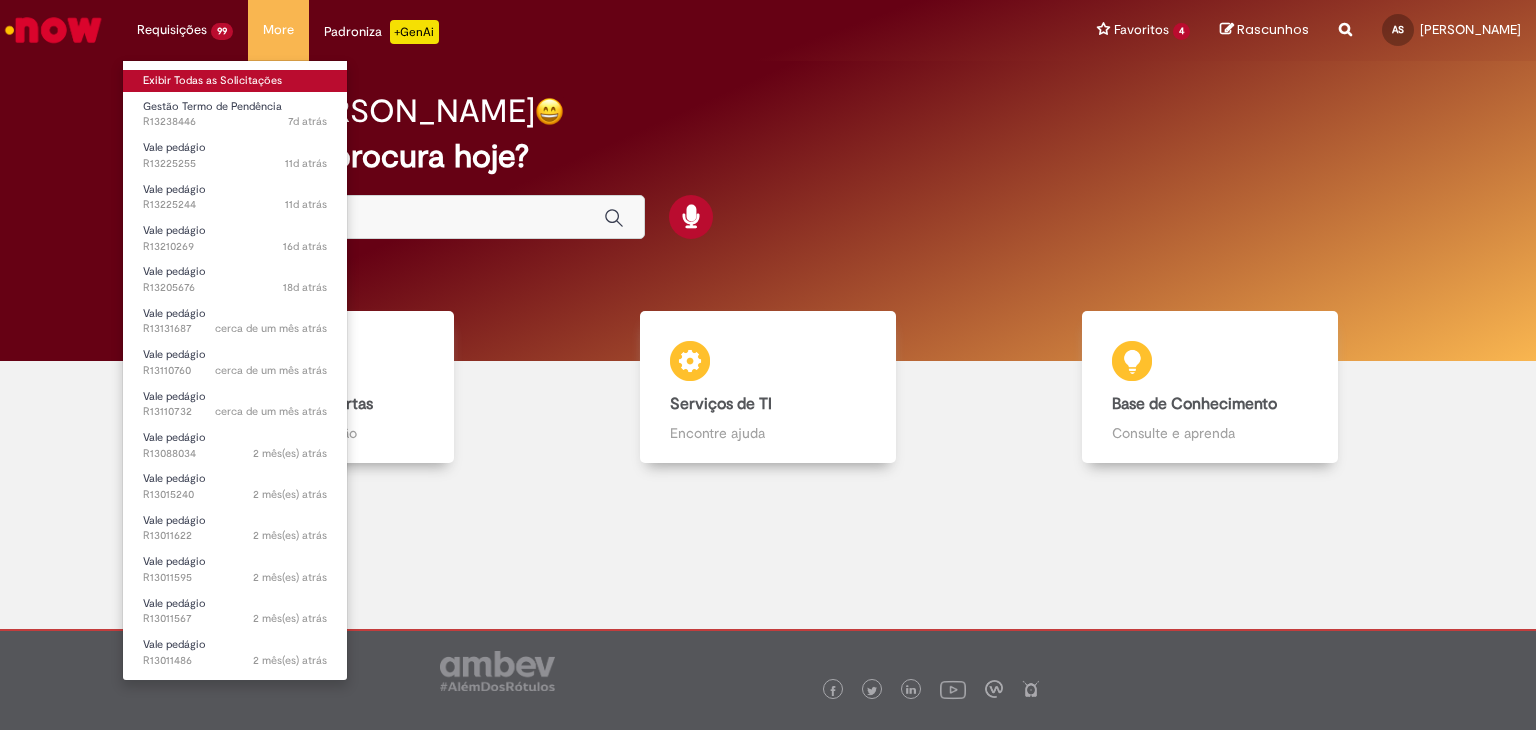 click on "Exibir Todas as Solicitações" at bounding box center (235, 81) 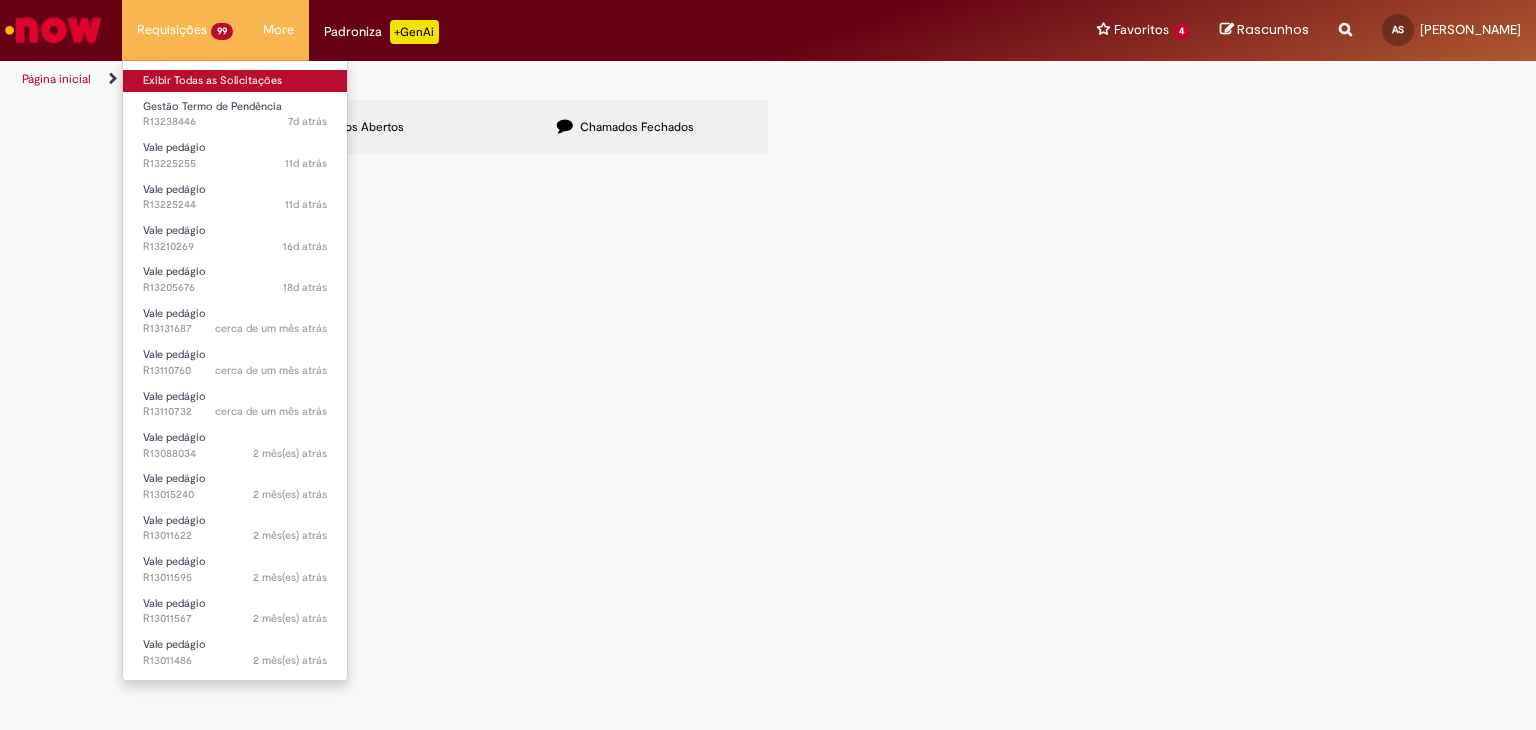 click on "Exibir Todas as Solicitações" at bounding box center [235, 81] 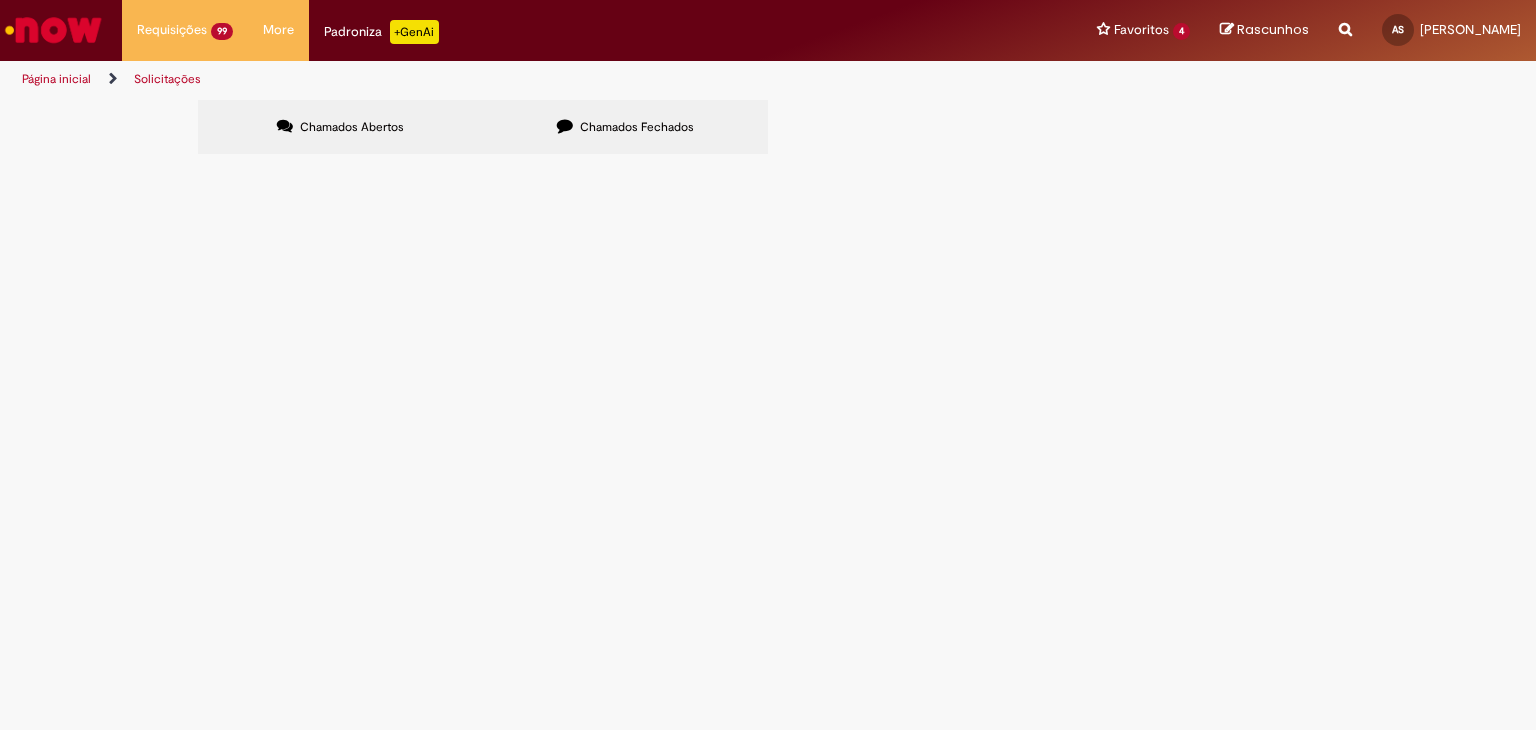 scroll, scrollTop: 310, scrollLeft: 0, axis: vertical 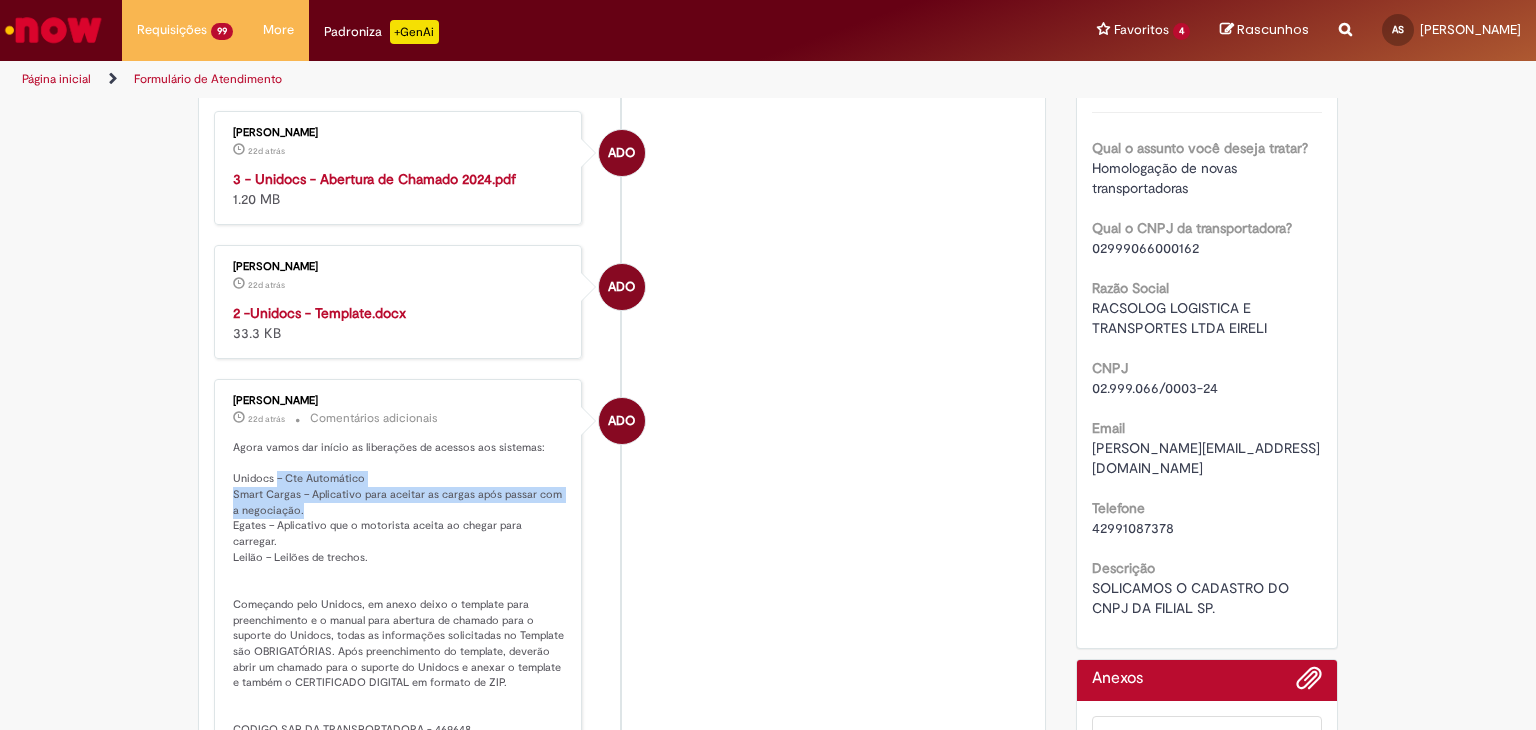 drag, startPoint x: 268, startPoint y: 470, endPoint x: 368, endPoint y: 505, distance: 105.9481 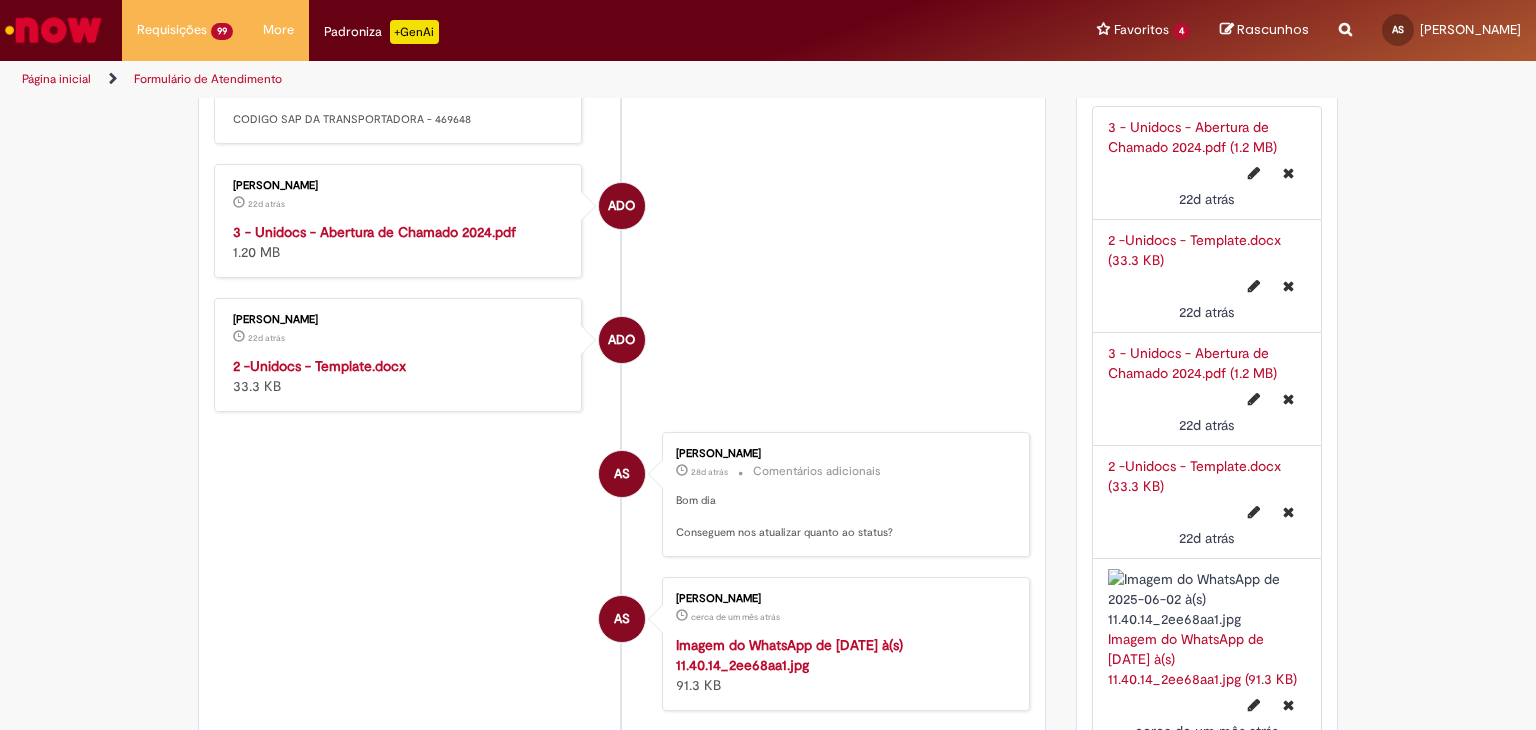 scroll, scrollTop: 900, scrollLeft: 0, axis: vertical 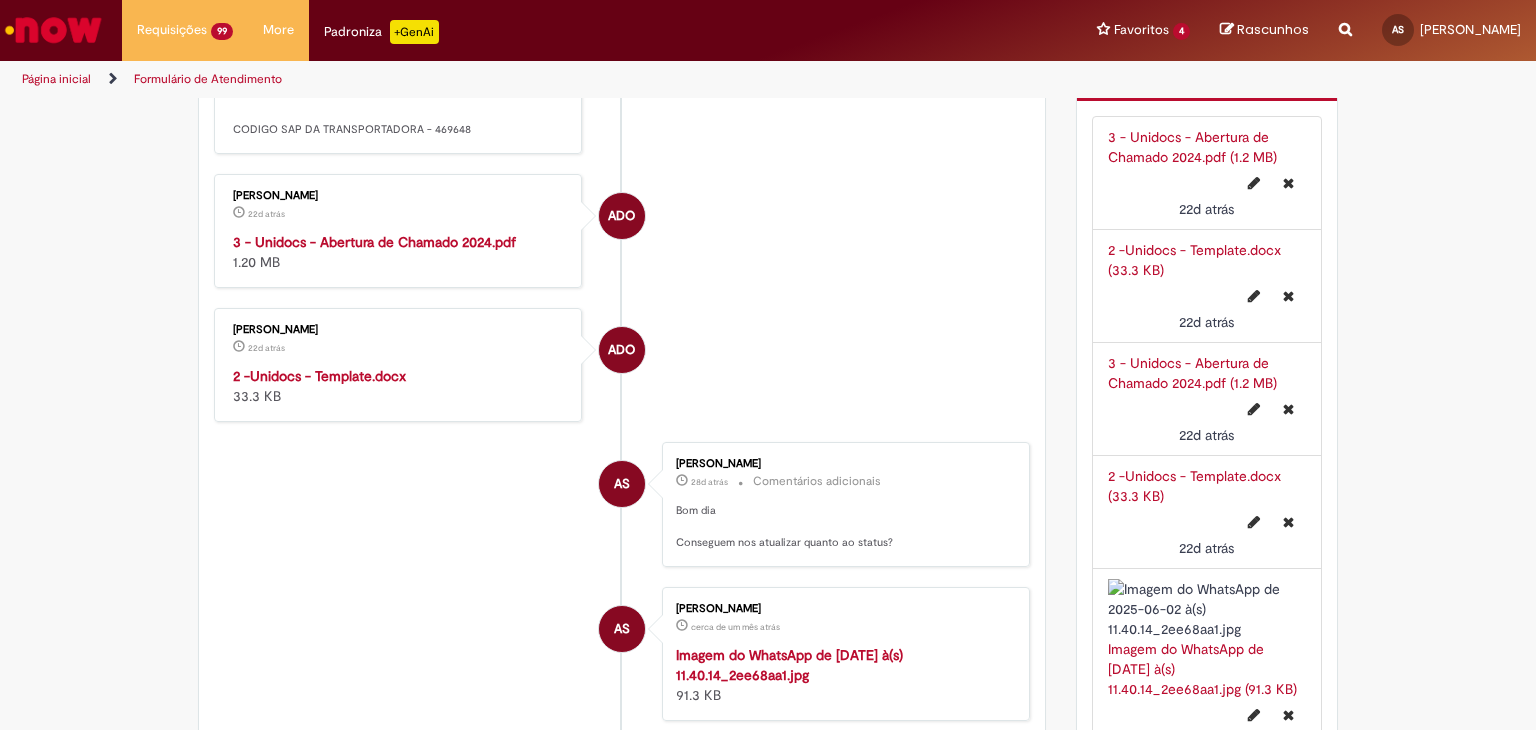 click on "2 -Unidocs - Template.docx" at bounding box center [319, 376] 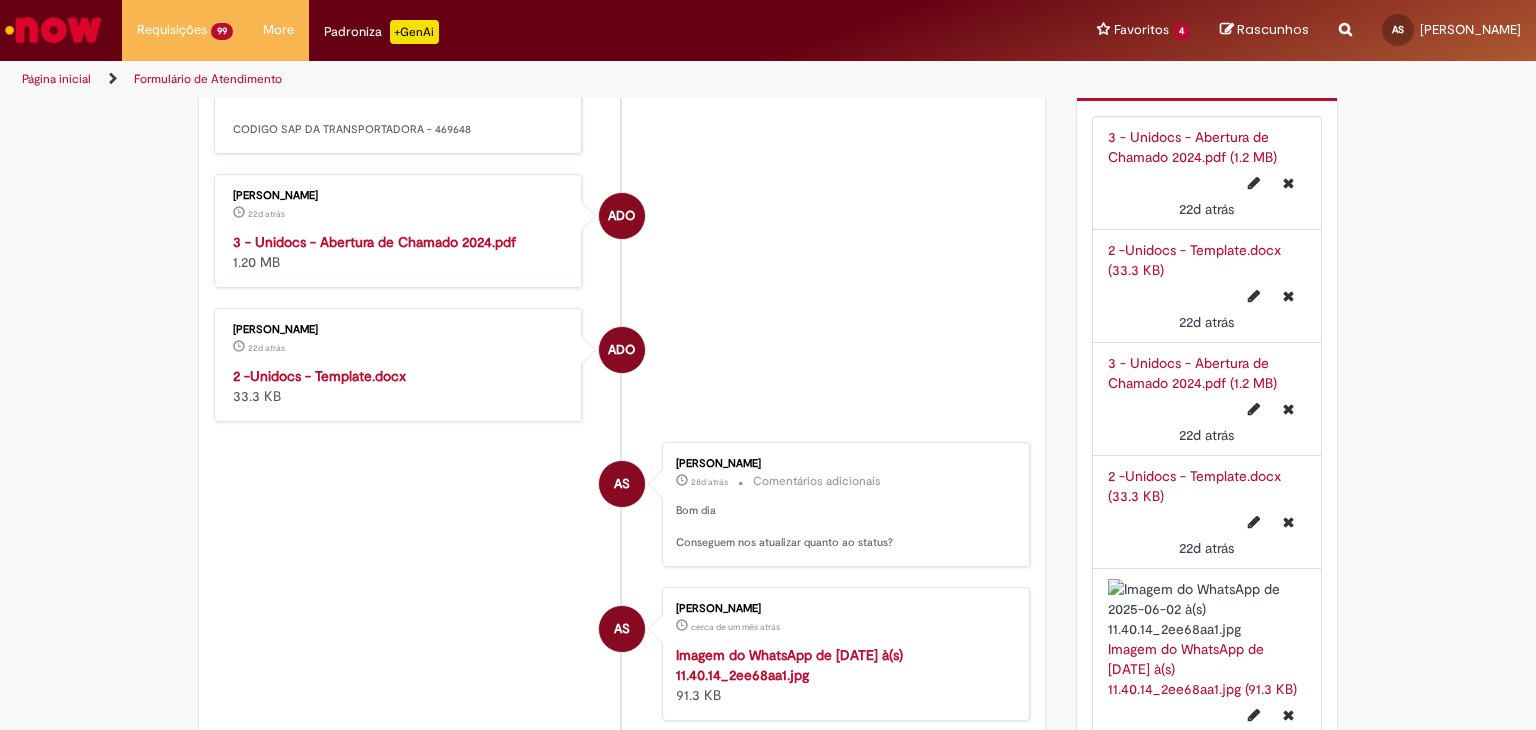 click on "3 - Unidocs - Abertura de Chamado 2024.pdf" at bounding box center [374, 242] 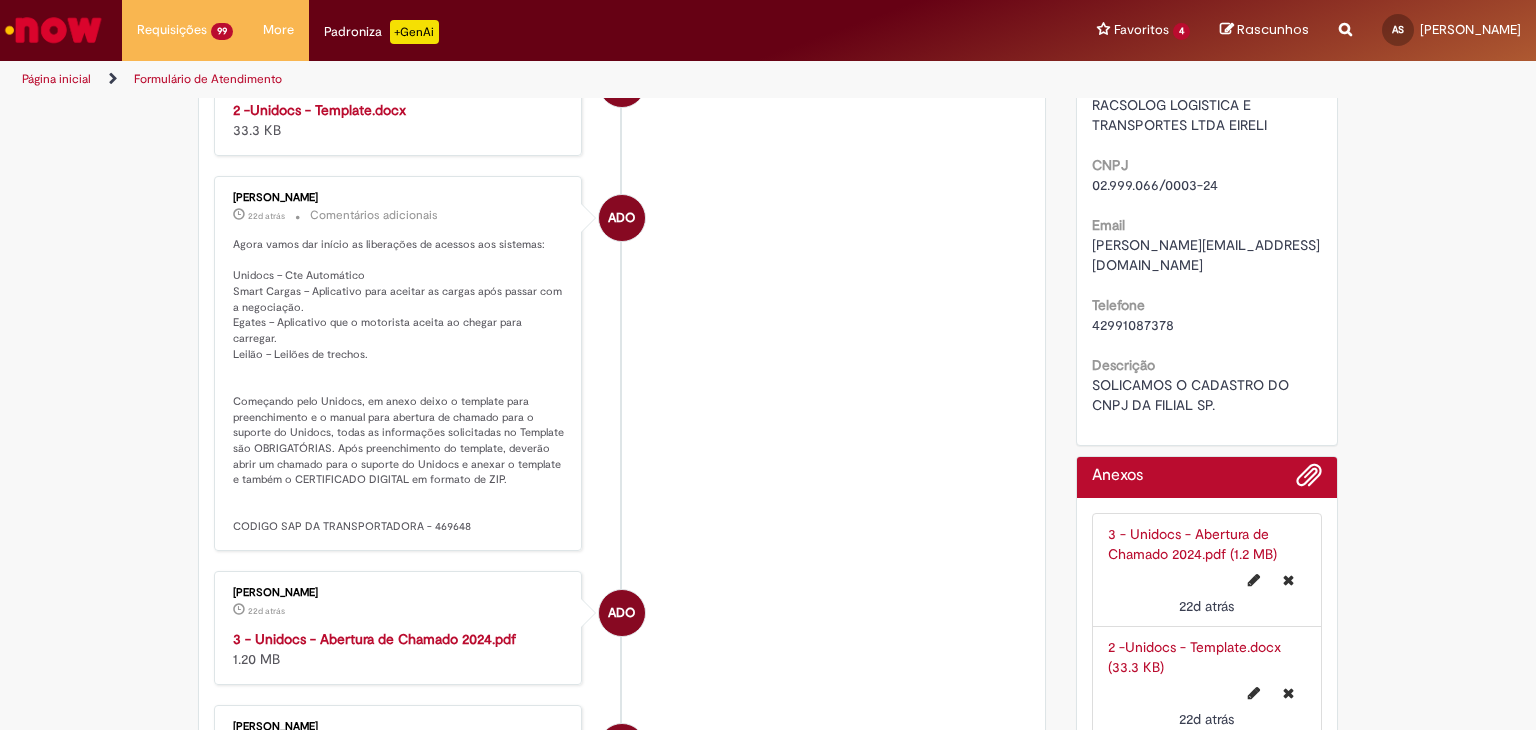 scroll, scrollTop: 500, scrollLeft: 0, axis: vertical 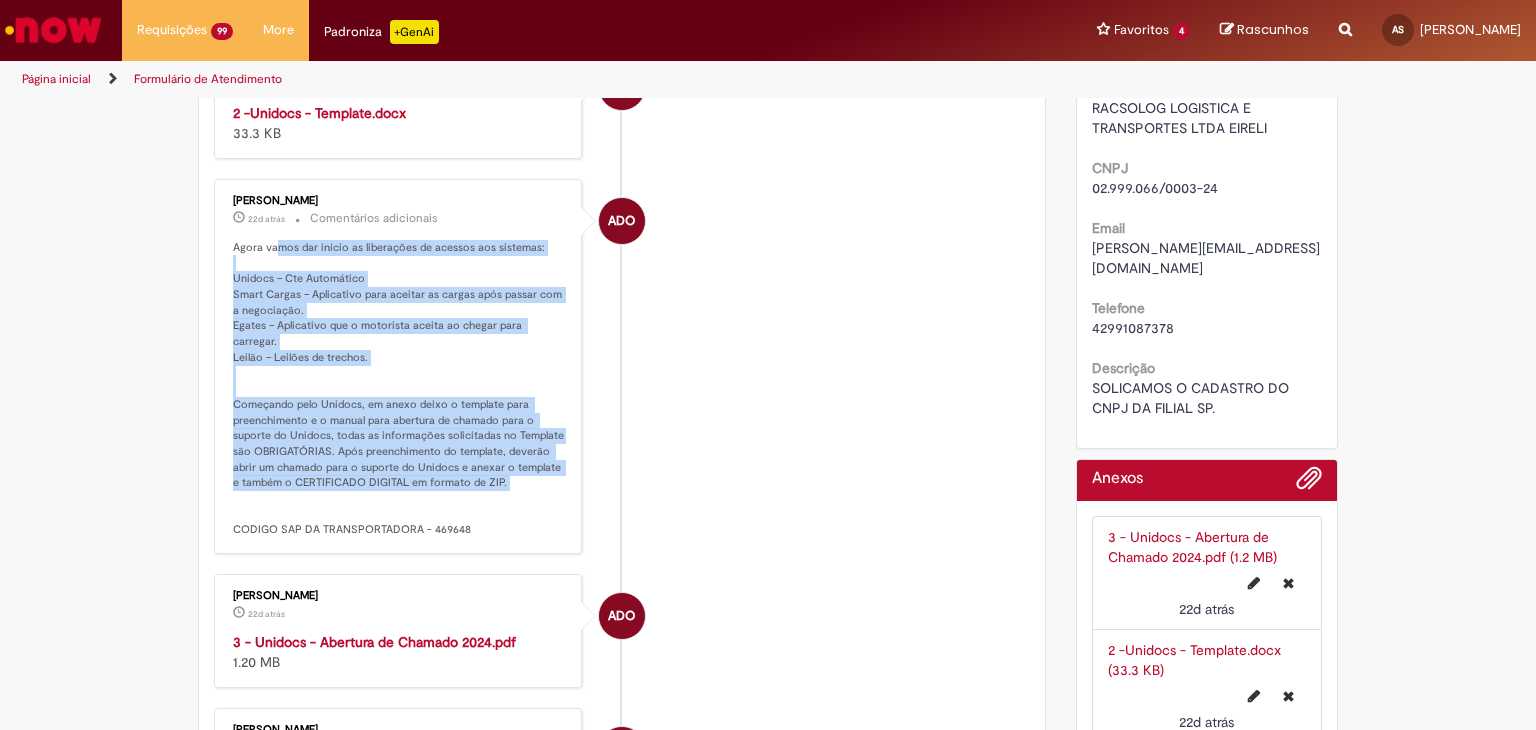 drag, startPoint x: 270, startPoint y: 247, endPoint x: 533, endPoint y: 475, distance: 348.0704 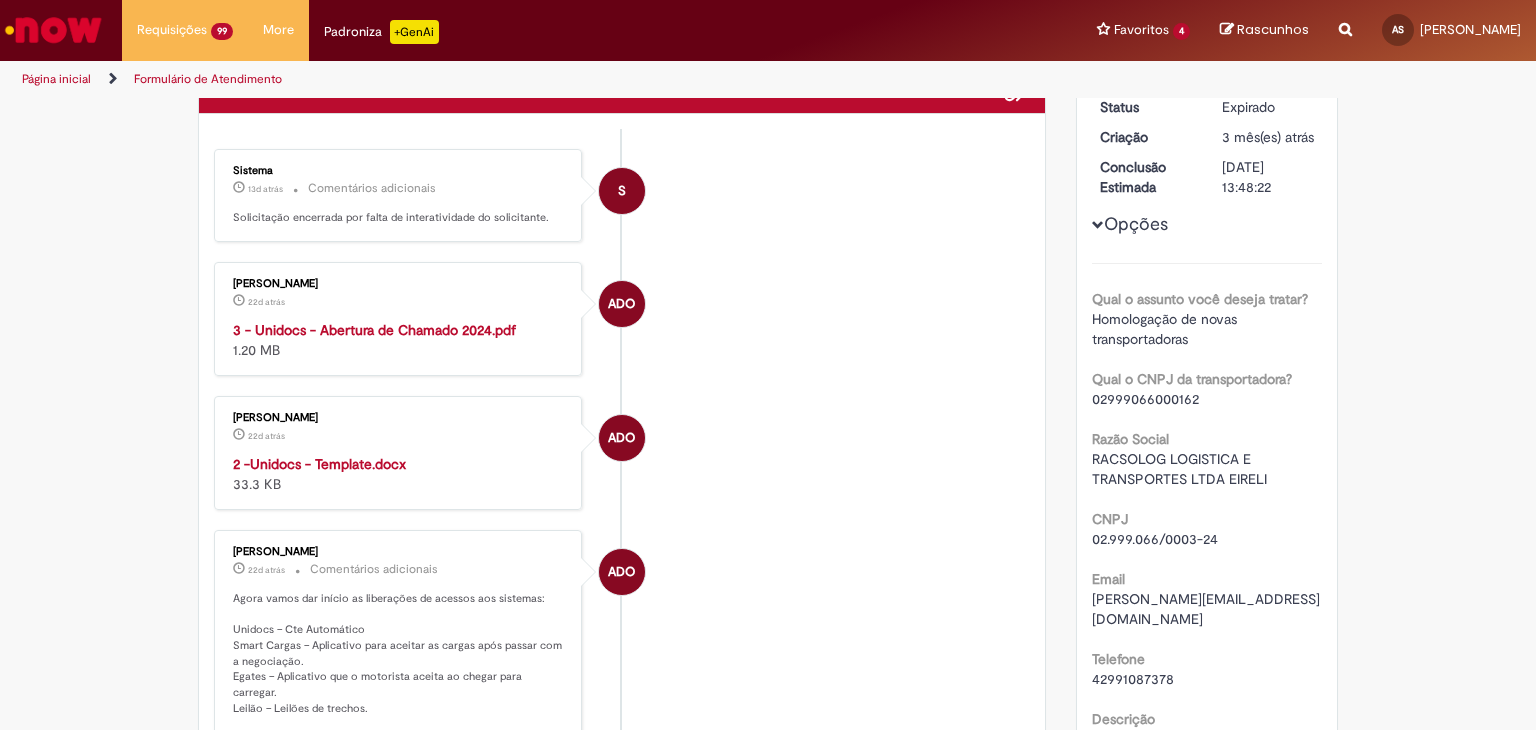 scroll, scrollTop: 0, scrollLeft: 0, axis: both 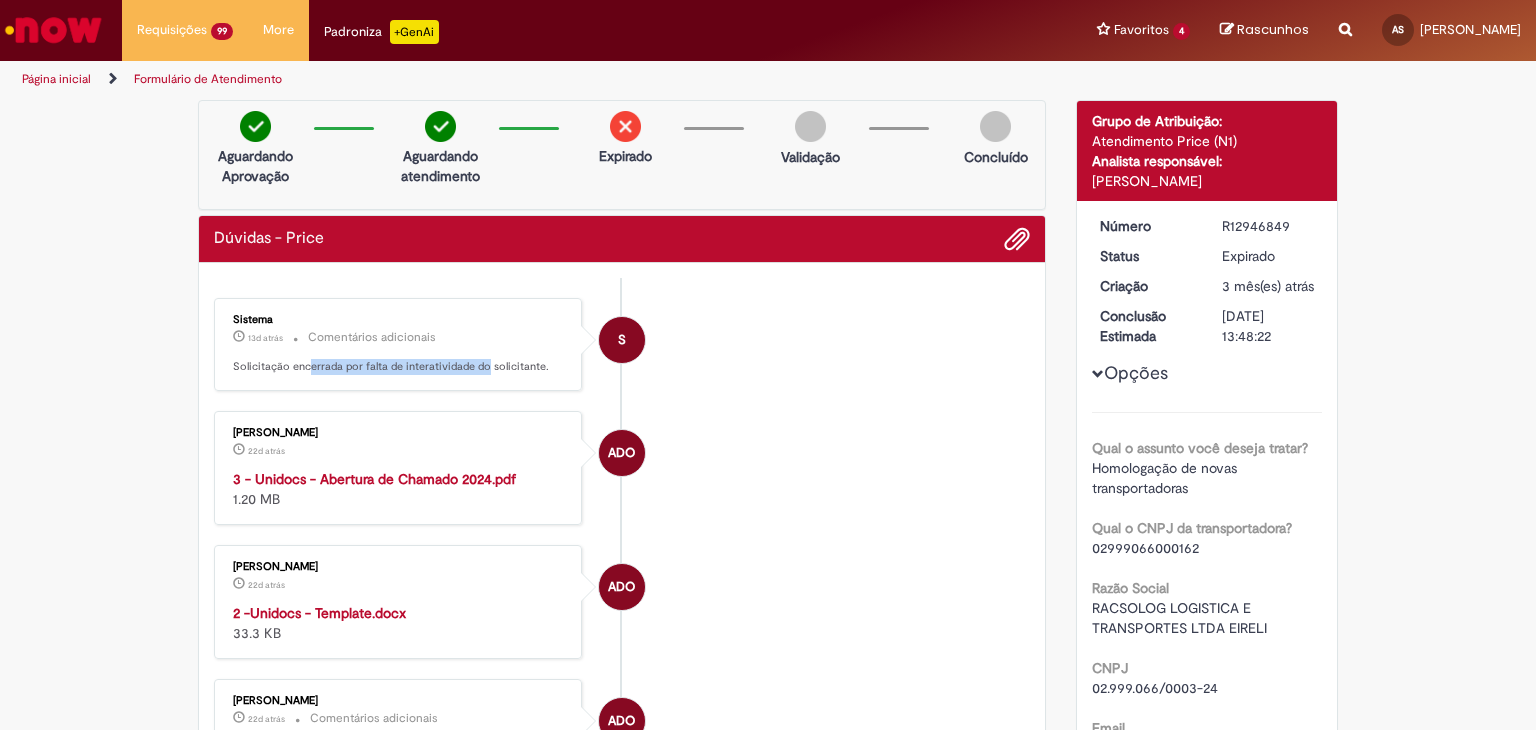 drag, startPoint x: 303, startPoint y: 368, endPoint x: 477, endPoint y: 353, distance: 174.64536 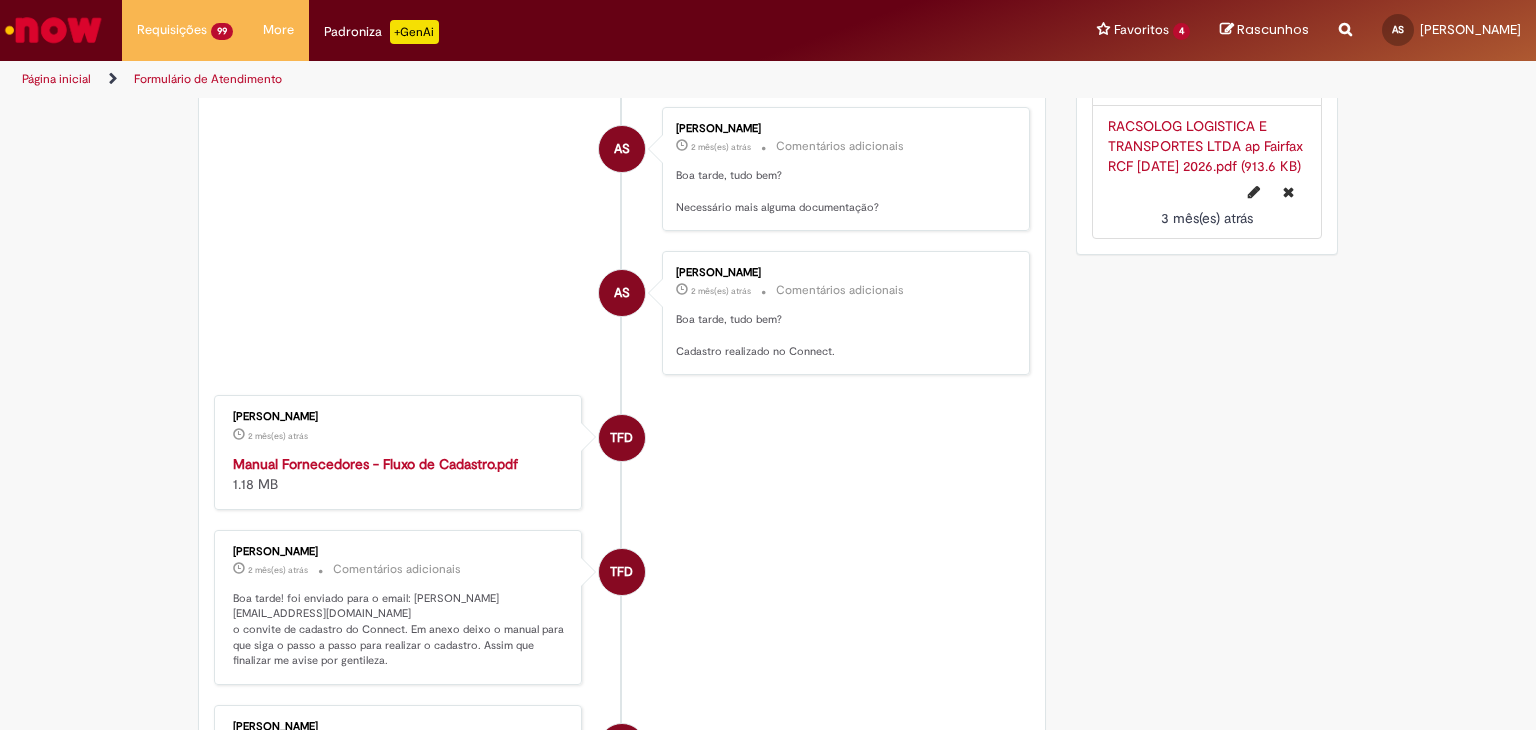 scroll, scrollTop: 1700, scrollLeft: 0, axis: vertical 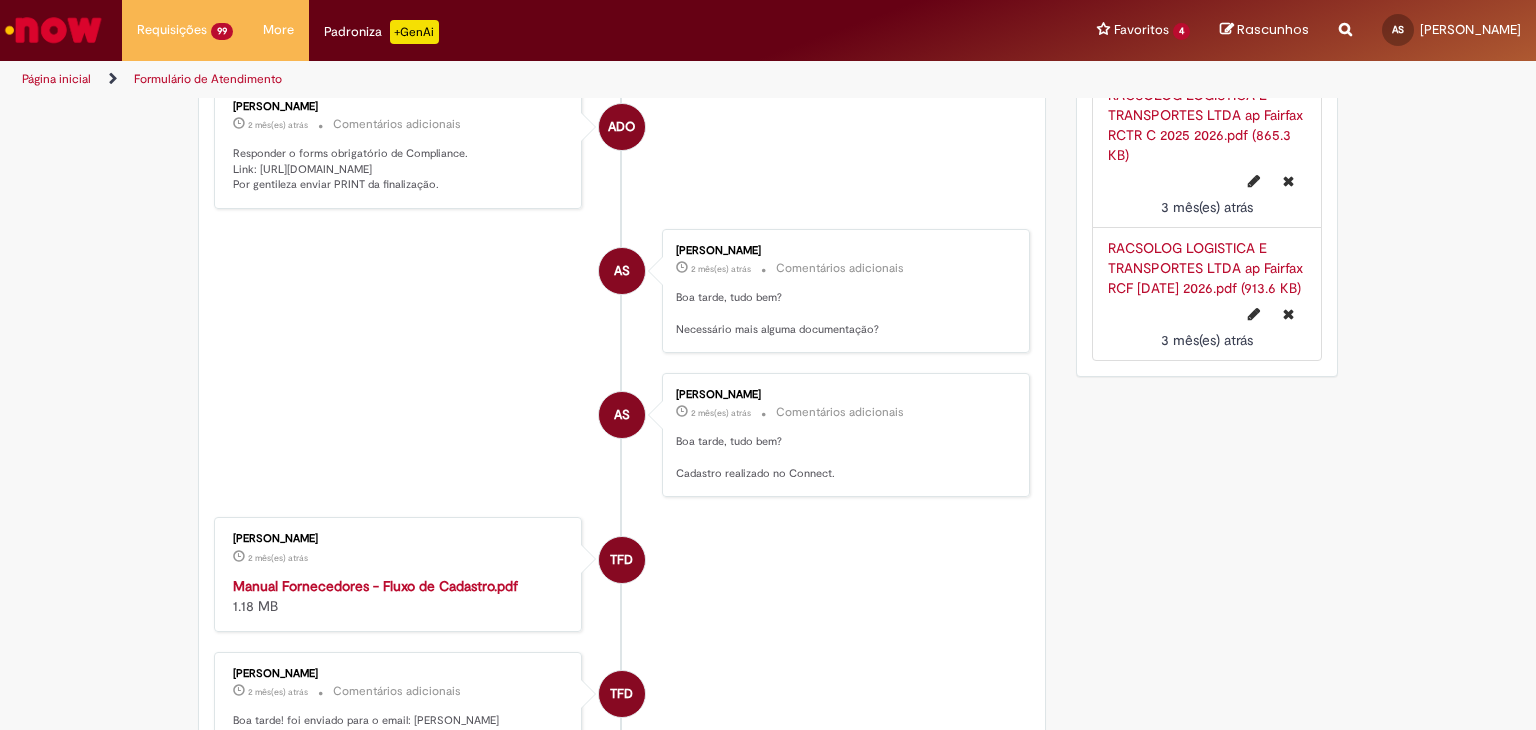 click on "ADO
[PERSON_NAME]
2 mês(es) atrás 2 meses atrás     Comentários adicionais
Responder o forms obrigatório de Compliance.
Link: [URL][DOMAIN_NAME]
Por gentileza enviar PRINT da finalização." at bounding box center (622, 147) 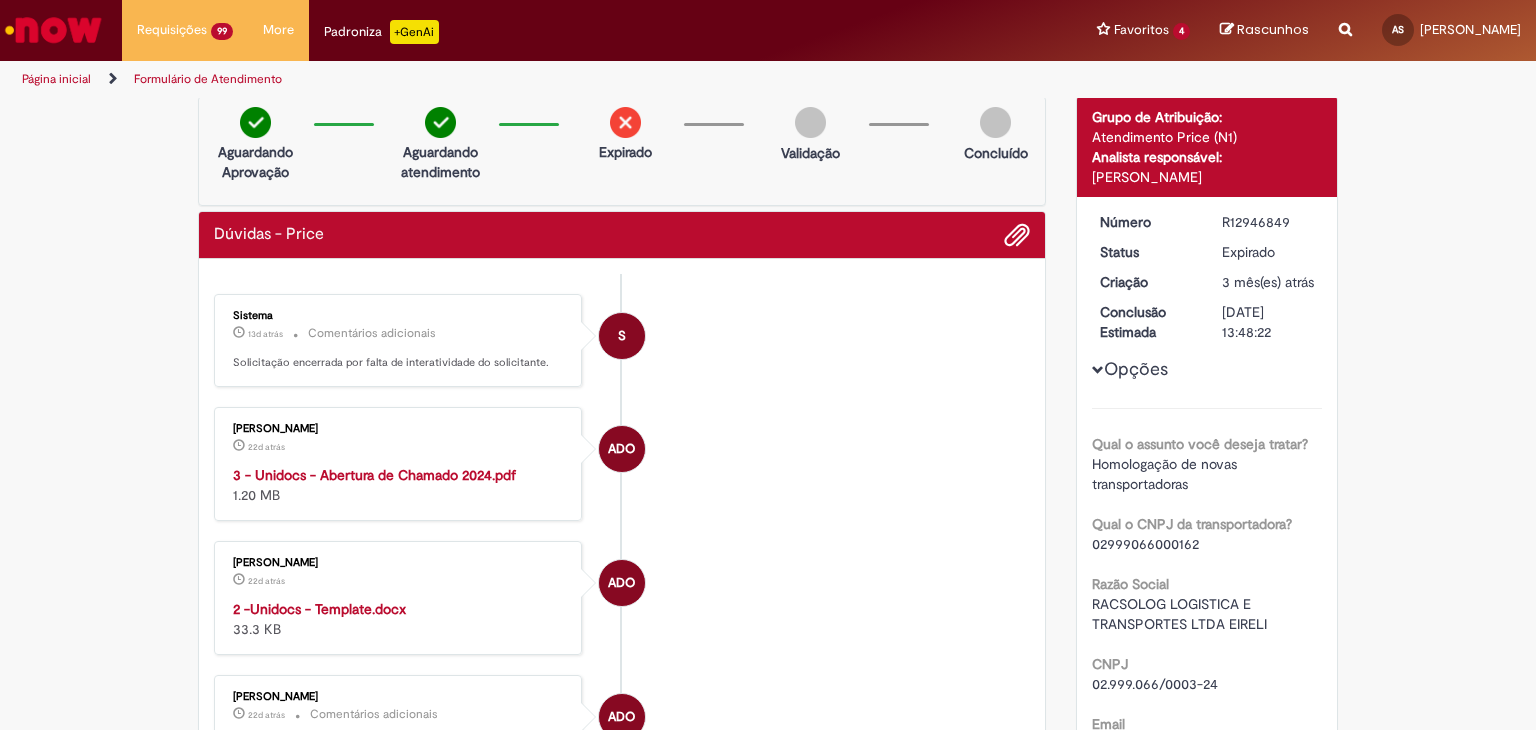 scroll, scrollTop: 0, scrollLeft: 0, axis: both 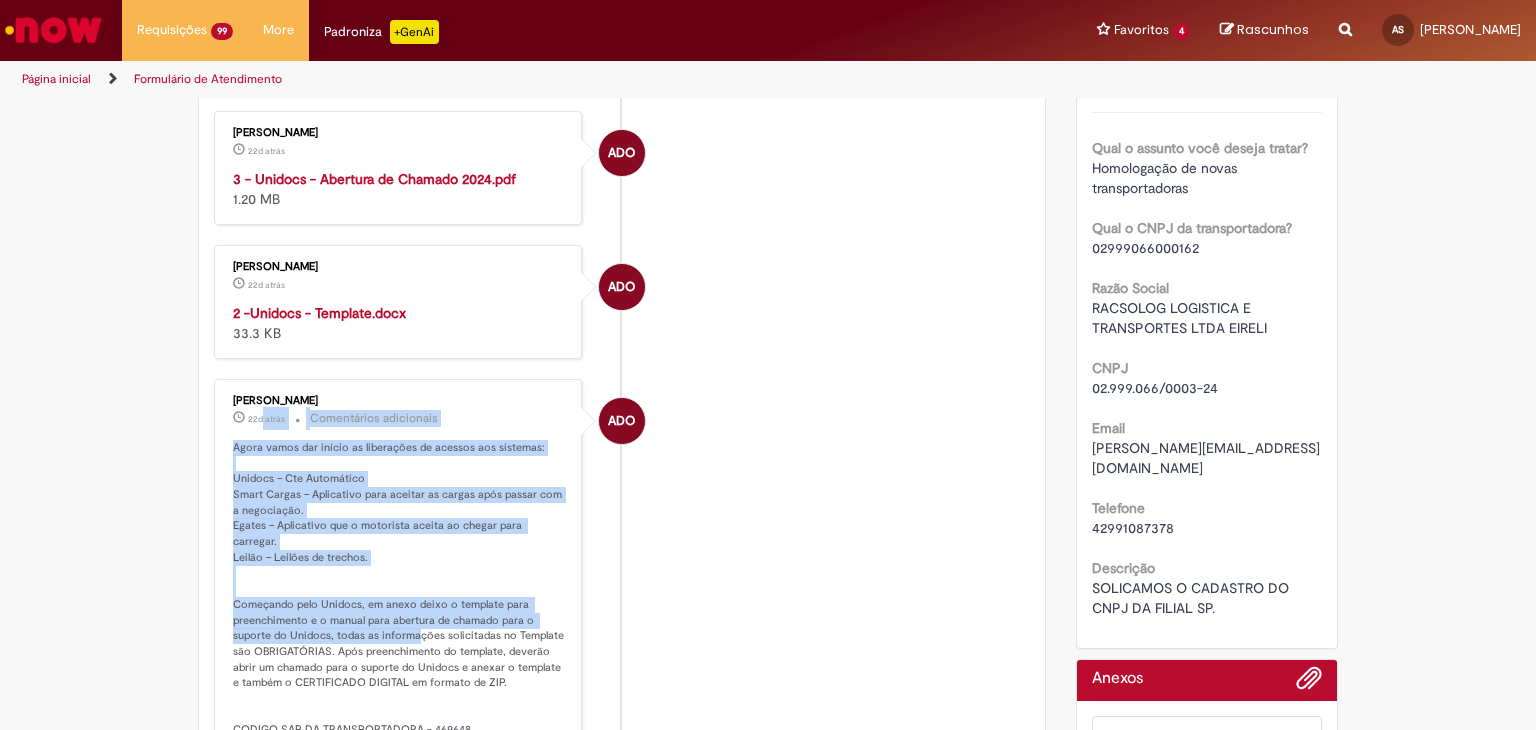 drag, startPoint x: 253, startPoint y: 415, endPoint x: 407, endPoint y: 619, distance: 255.60126 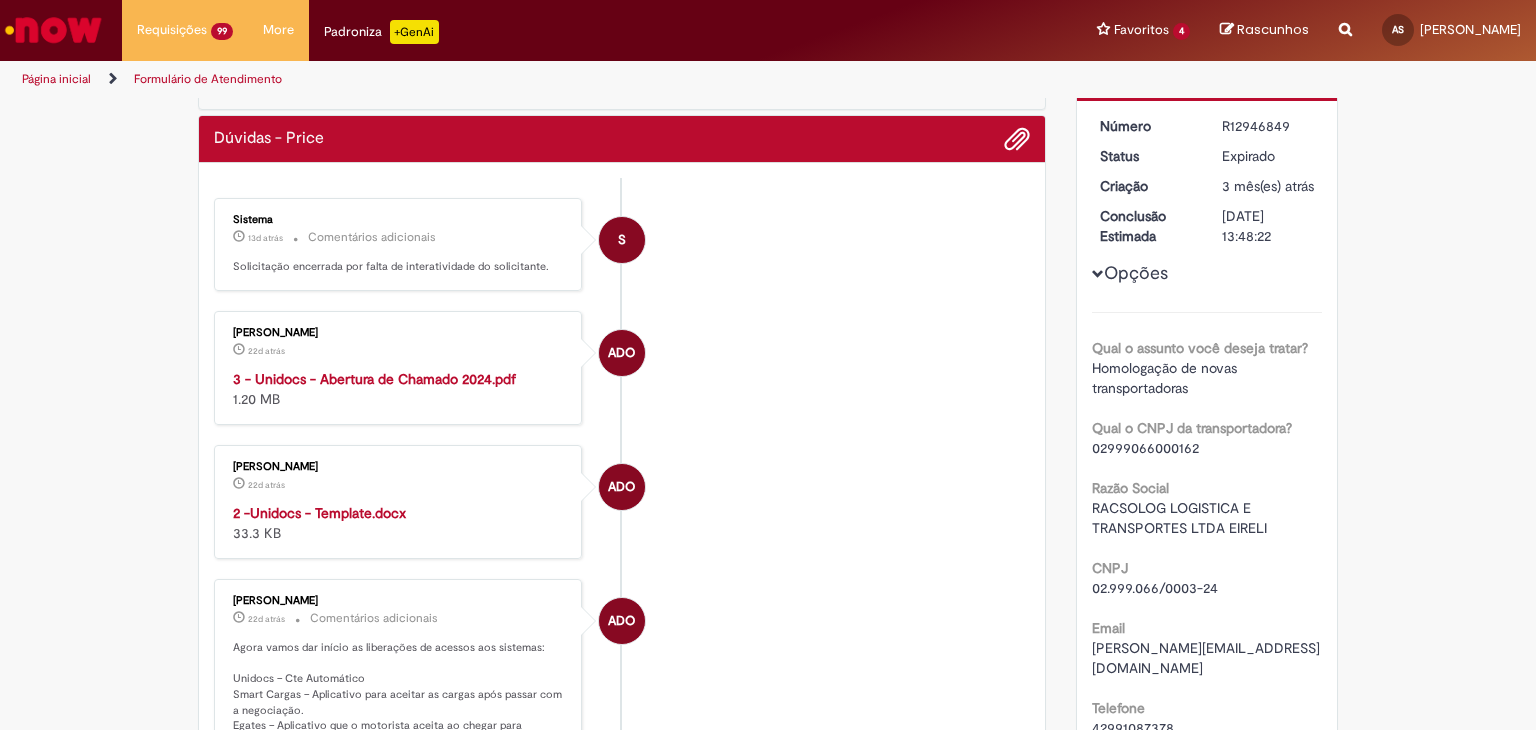 scroll, scrollTop: 0, scrollLeft: 0, axis: both 